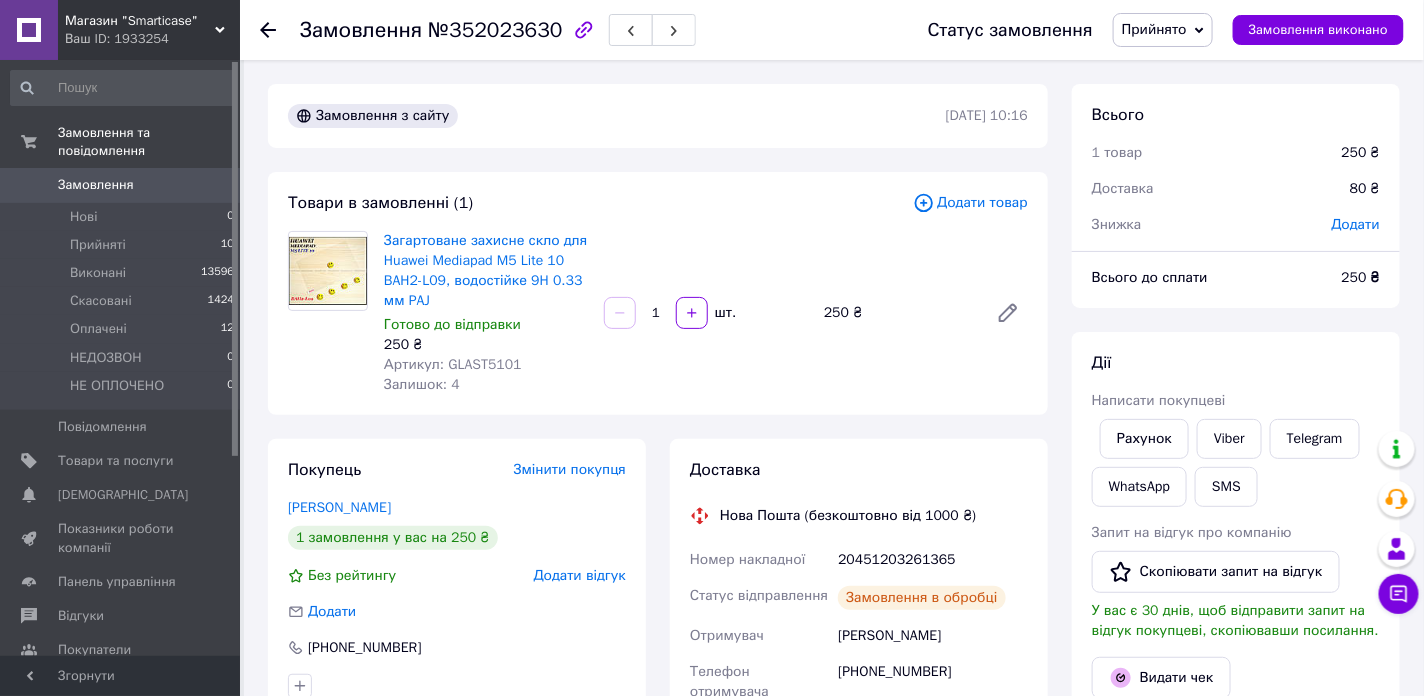scroll, scrollTop: 375, scrollLeft: 0, axis: vertical 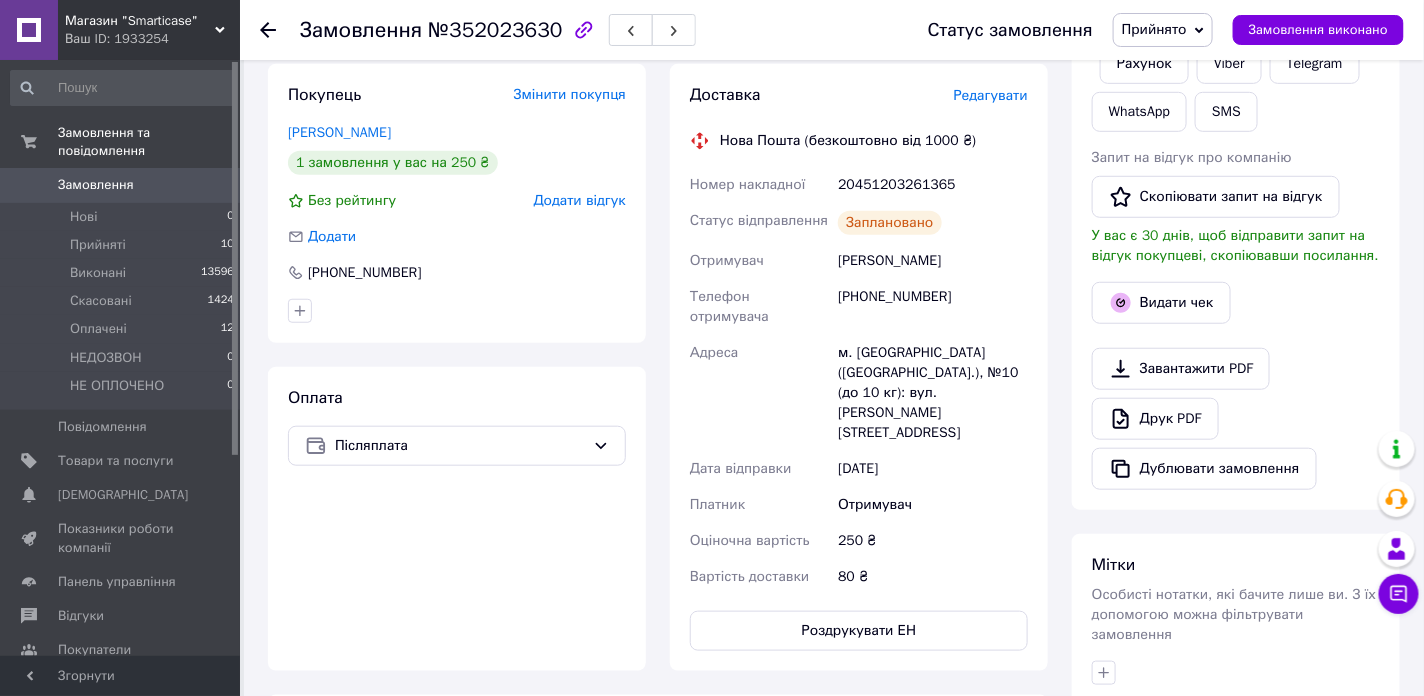 click on "Замовлення" at bounding box center [96, 185] 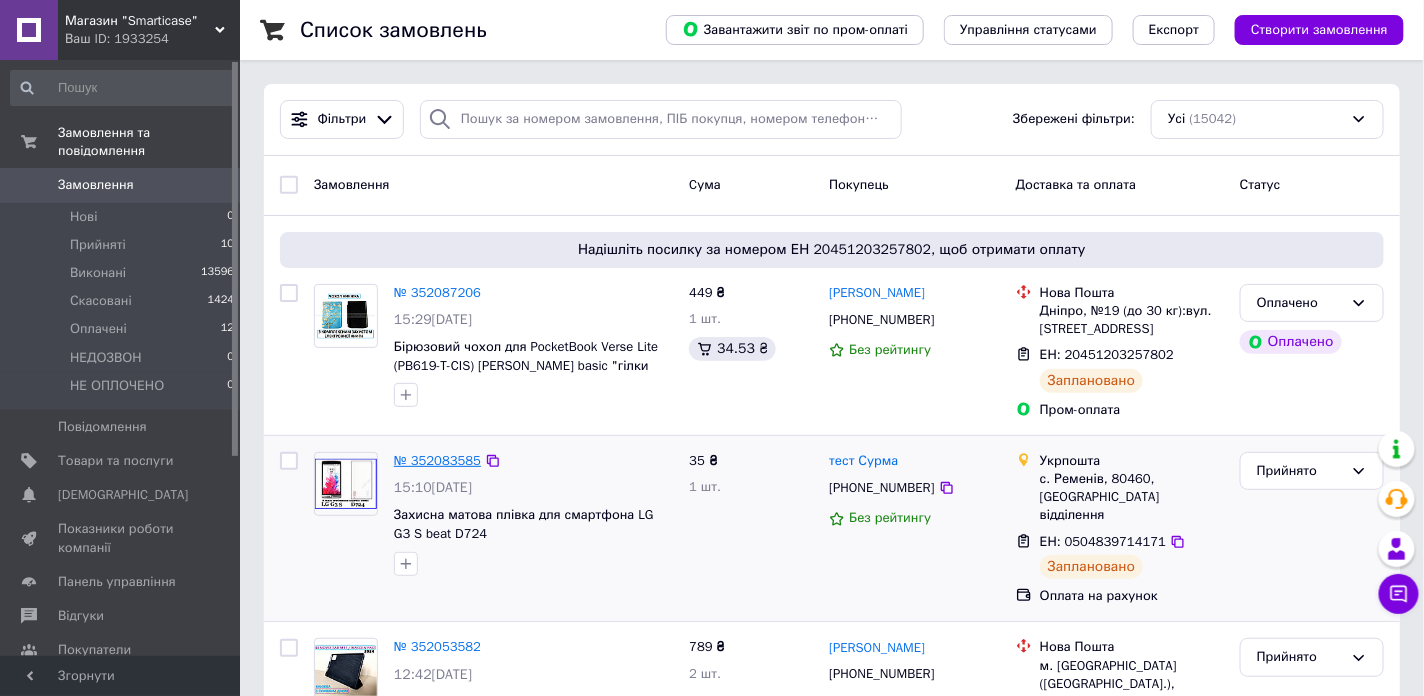 click on "№ 352083585" at bounding box center [437, 460] 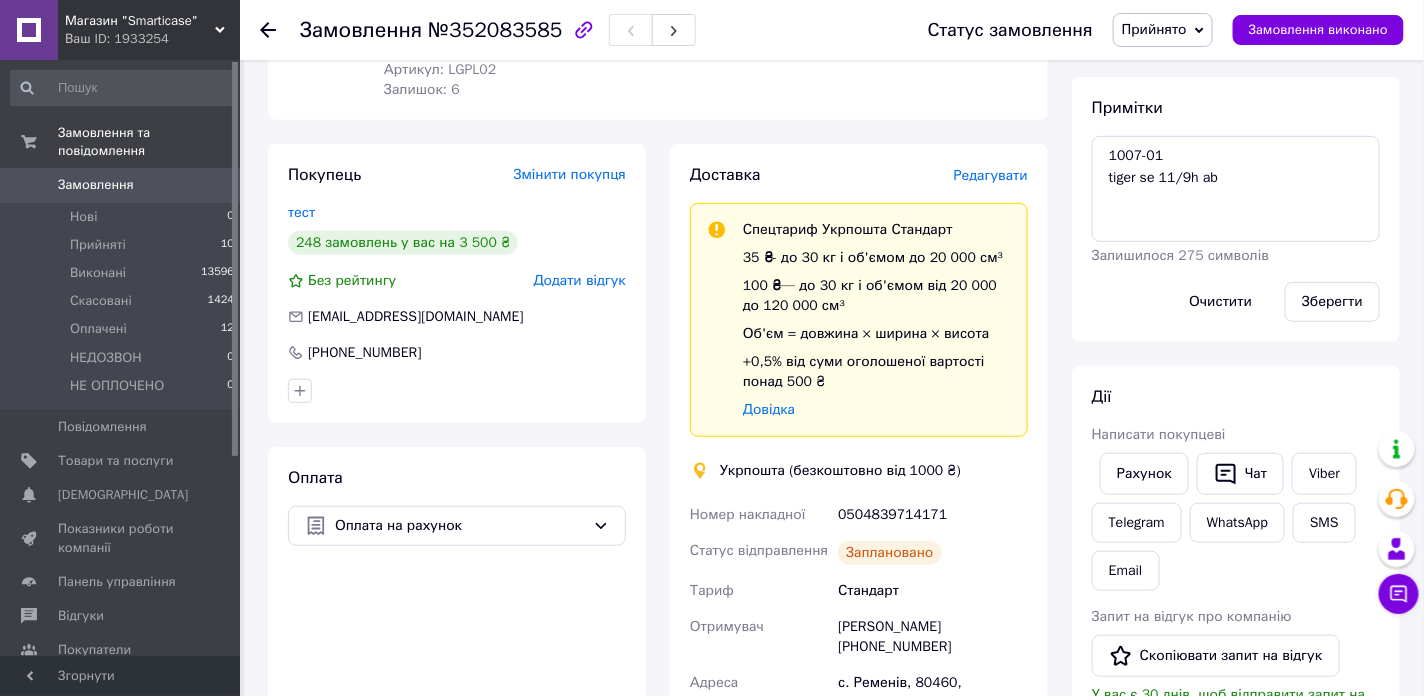 scroll, scrollTop: 125, scrollLeft: 0, axis: vertical 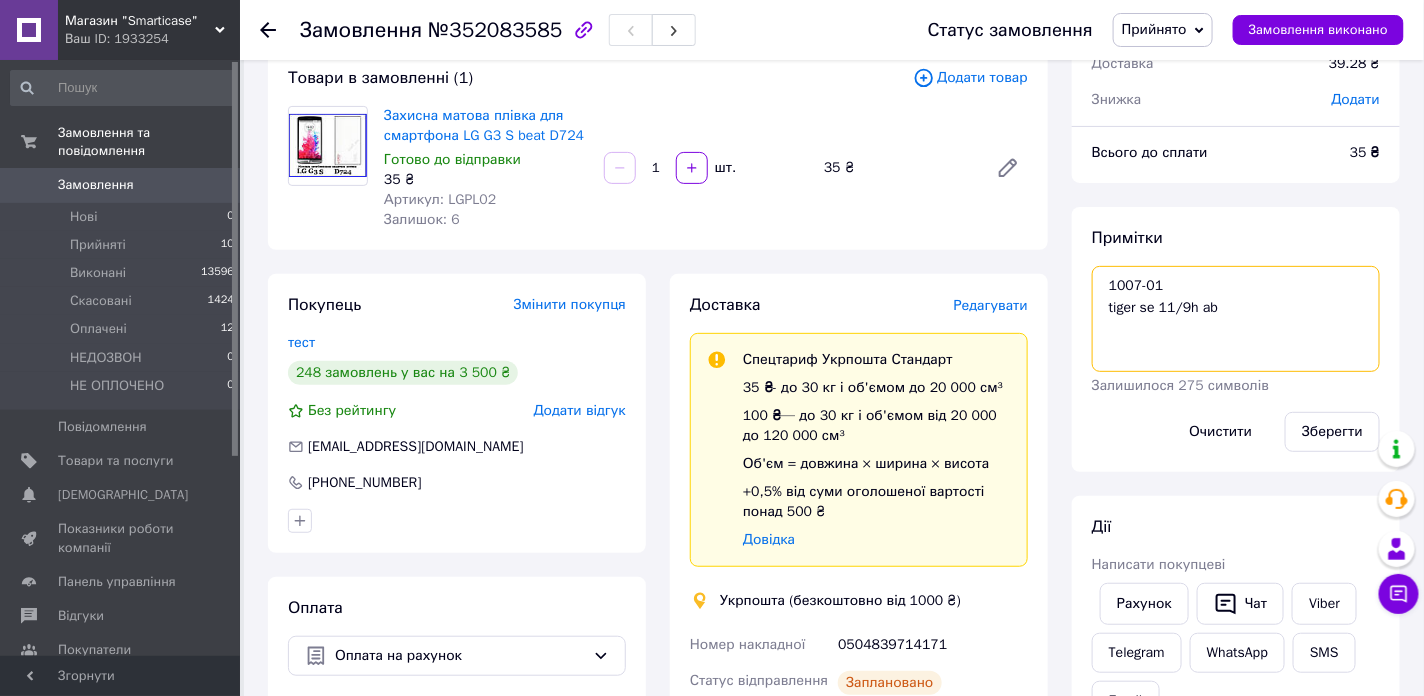 drag, startPoint x: 1162, startPoint y: 287, endPoint x: 1096, endPoint y: 291, distance: 66.1211 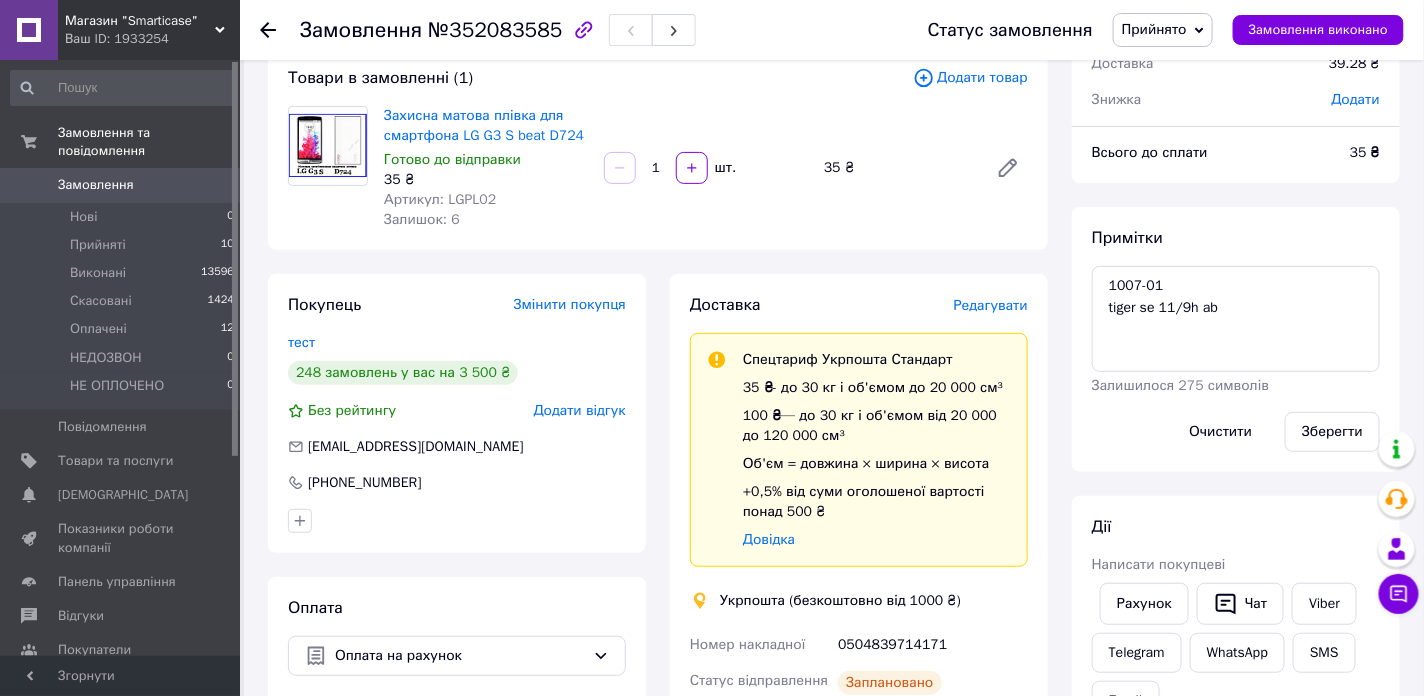 click on "0504839714171" at bounding box center [933, 645] 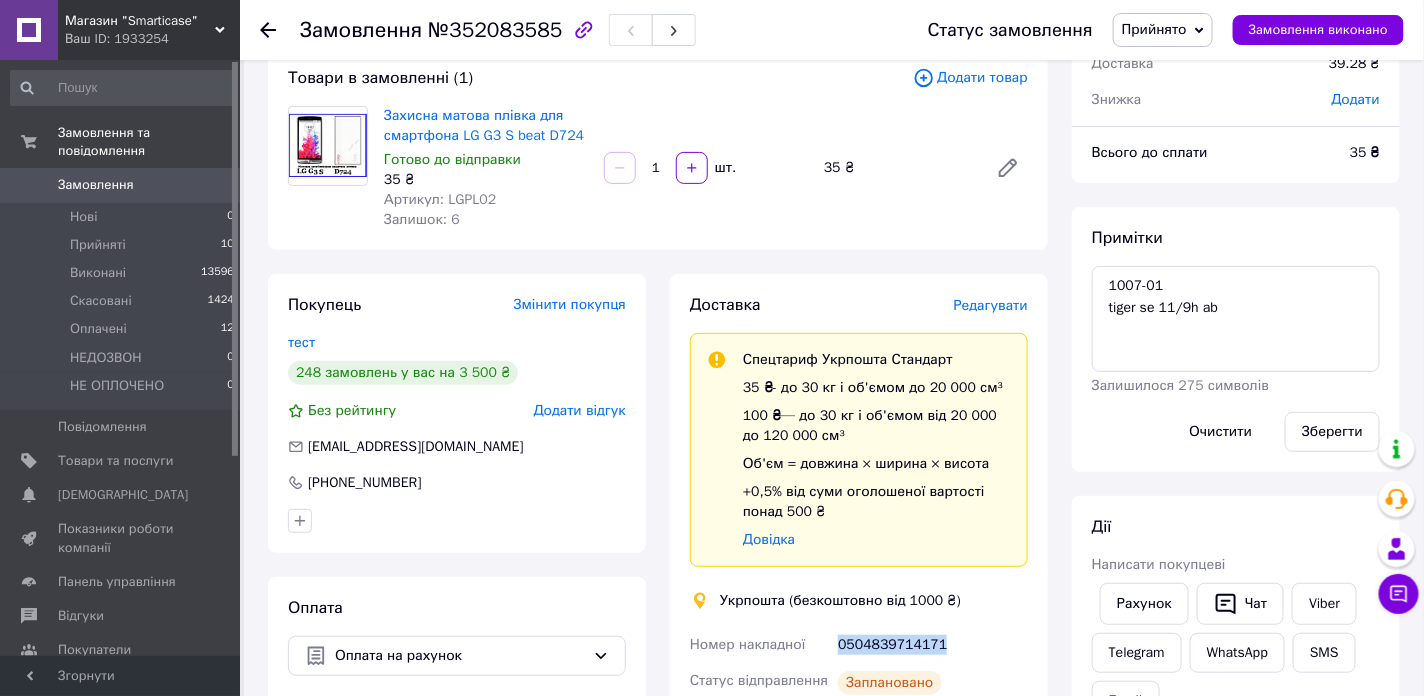click on "0504839714171" at bounding box center [933, 645] 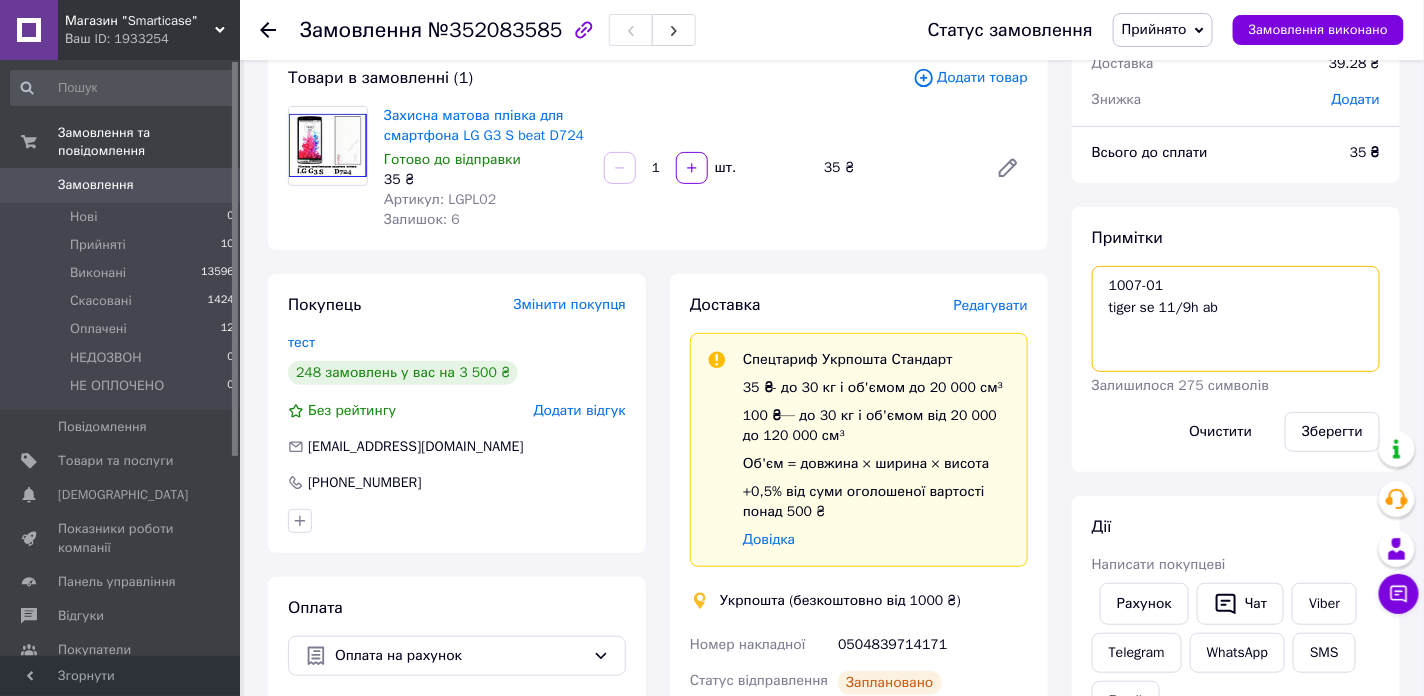 drag, startPoint x: 1223, startPoint y: 310, endPoint x: 1034, endPoint y: 314, distance: 189.04233 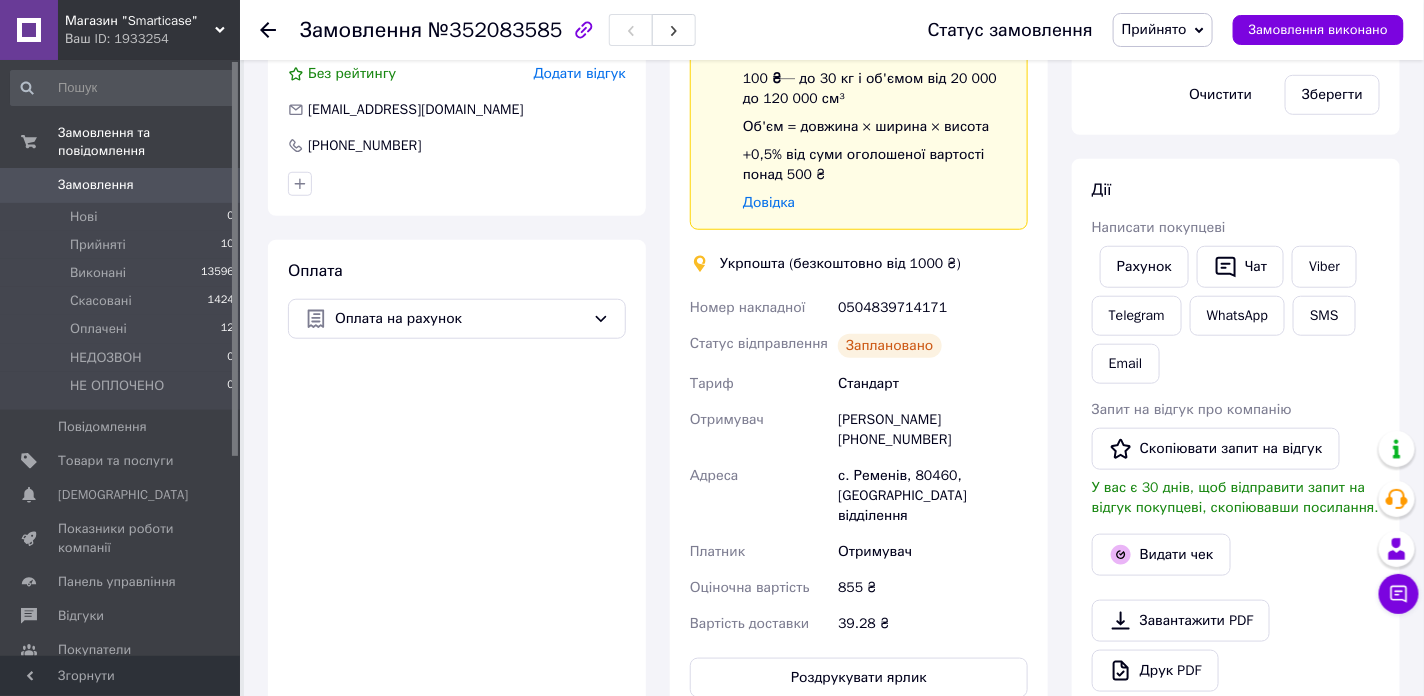 scroll, scrollTop: 500, scrollLeft: 0, axis: vertical 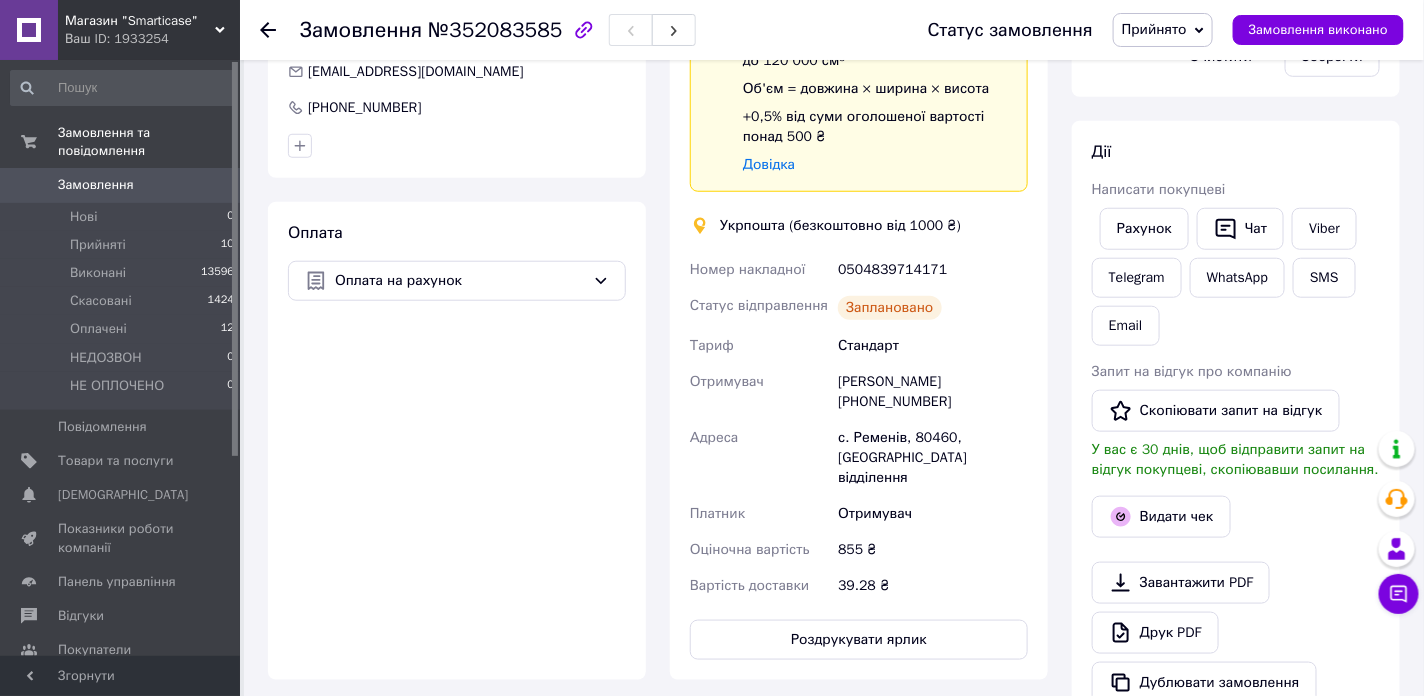 click on "Замовлення" at bounding box center [96, 185] 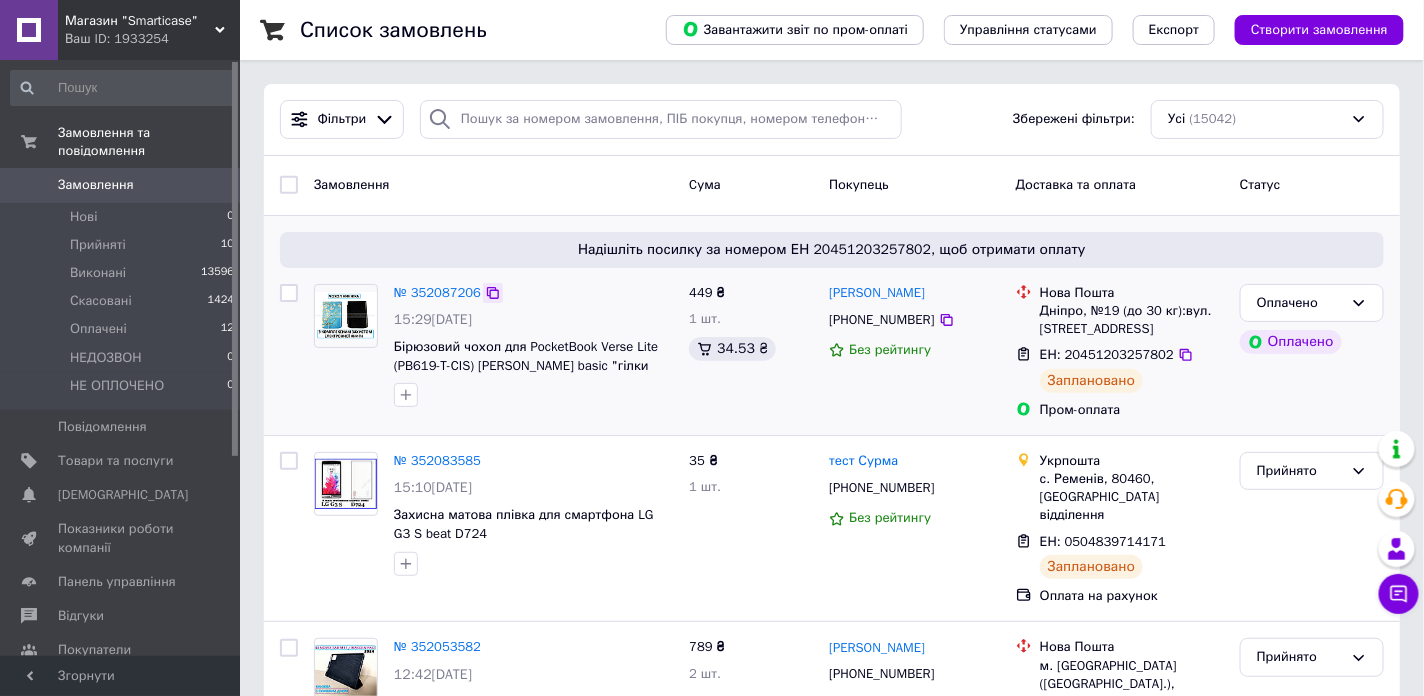 click 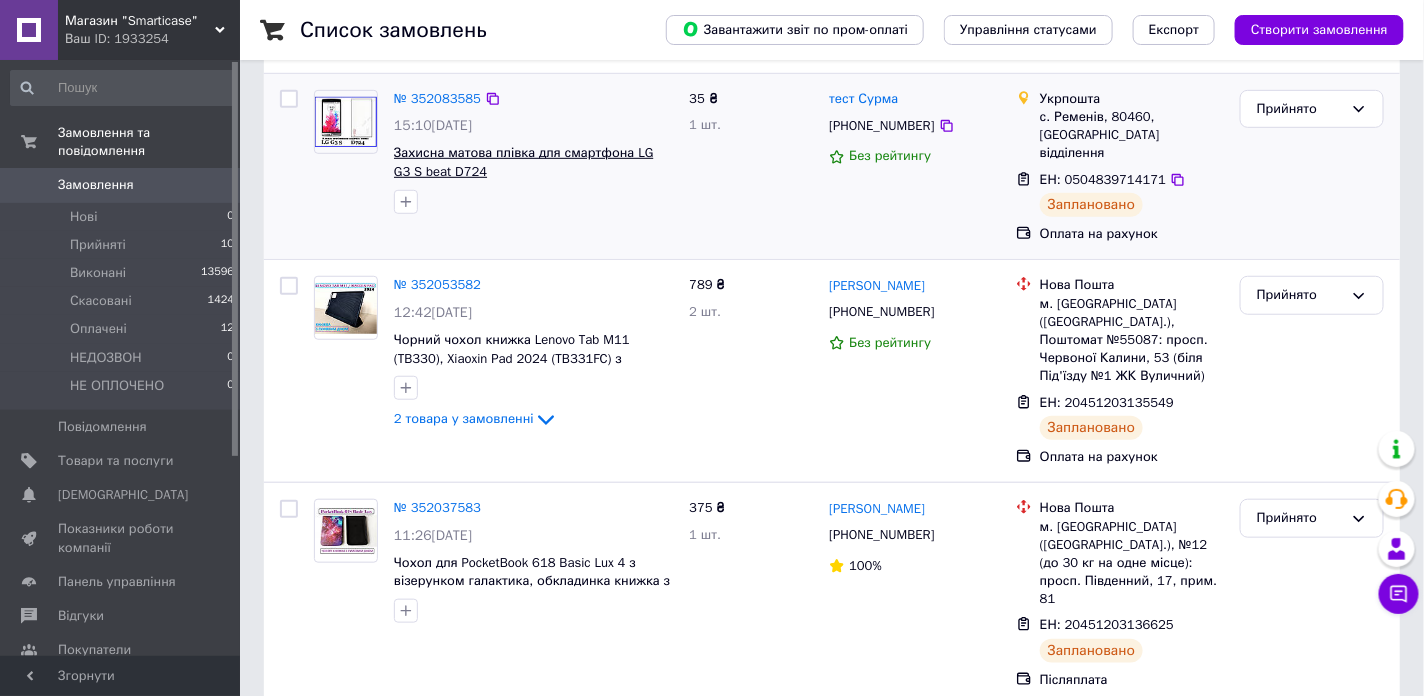 scroll, scrollTop: 375, scrollLeft: 0, axis: vertical 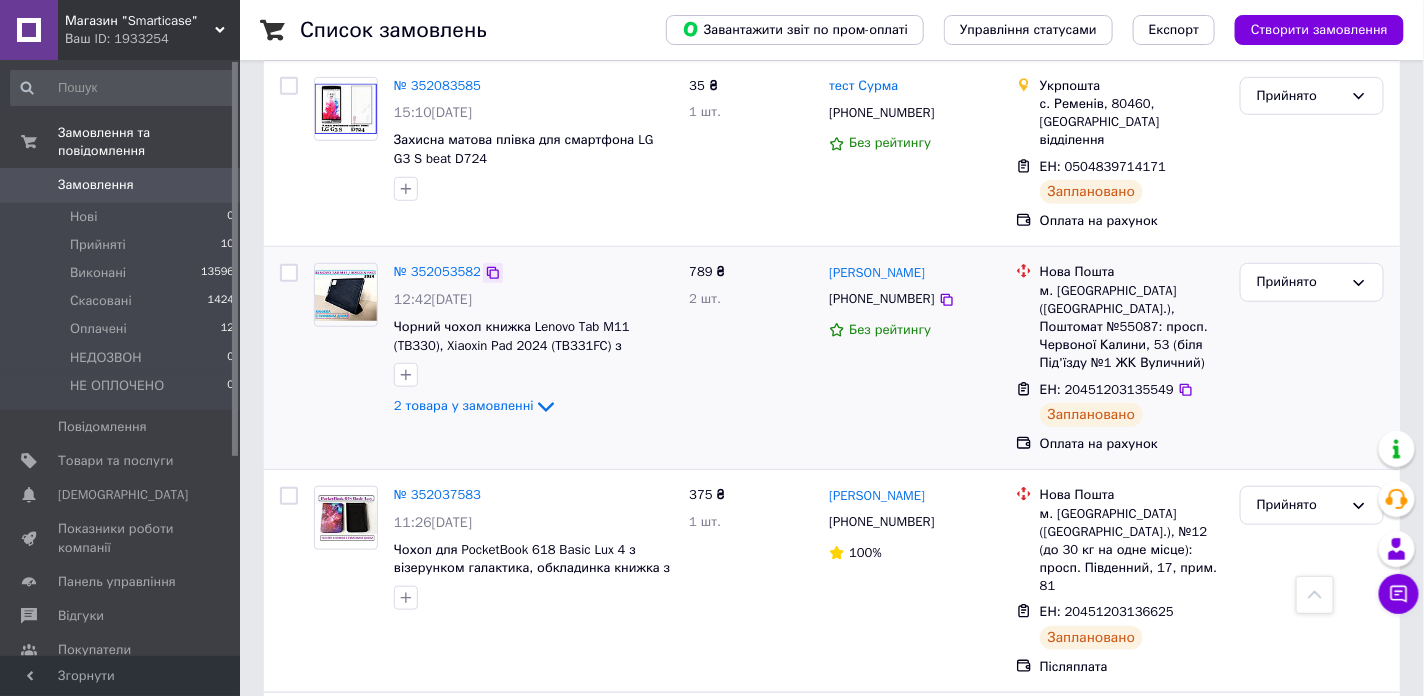 click 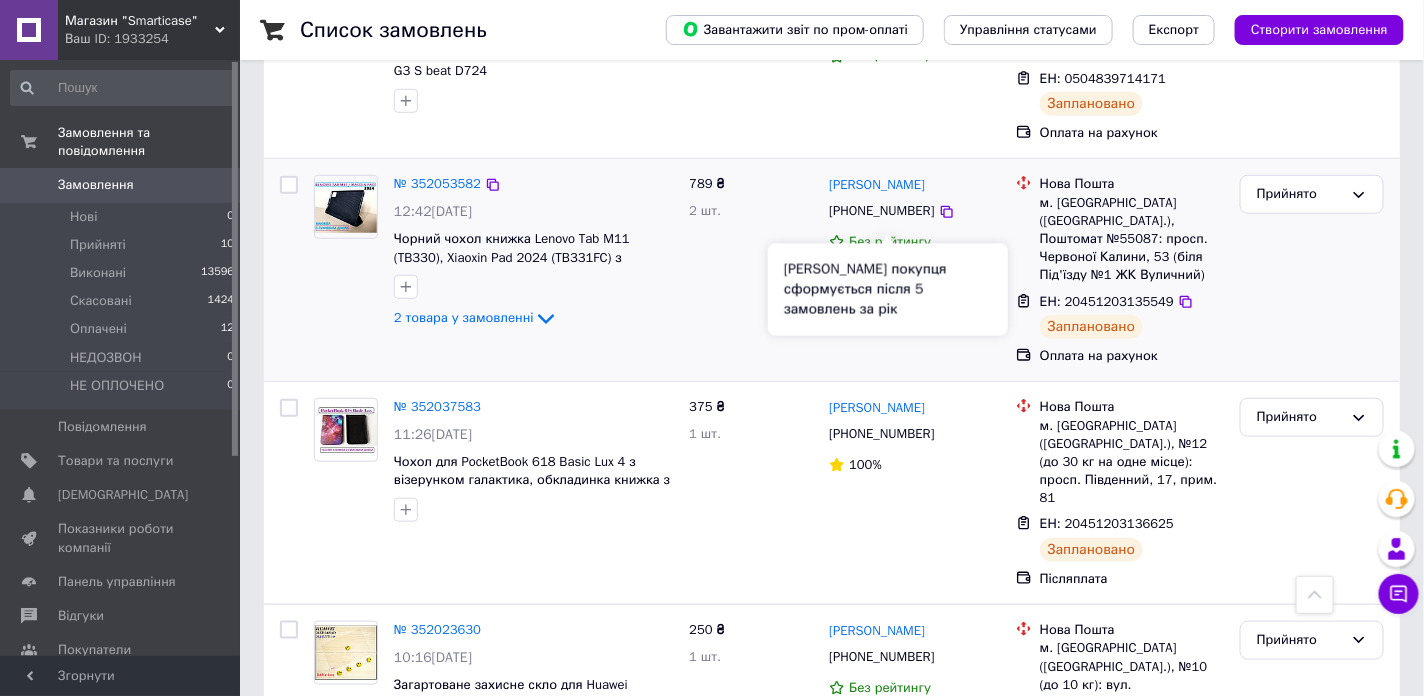 scroll, scrollTop: 500, scrollLeft: 0, axis: vertical 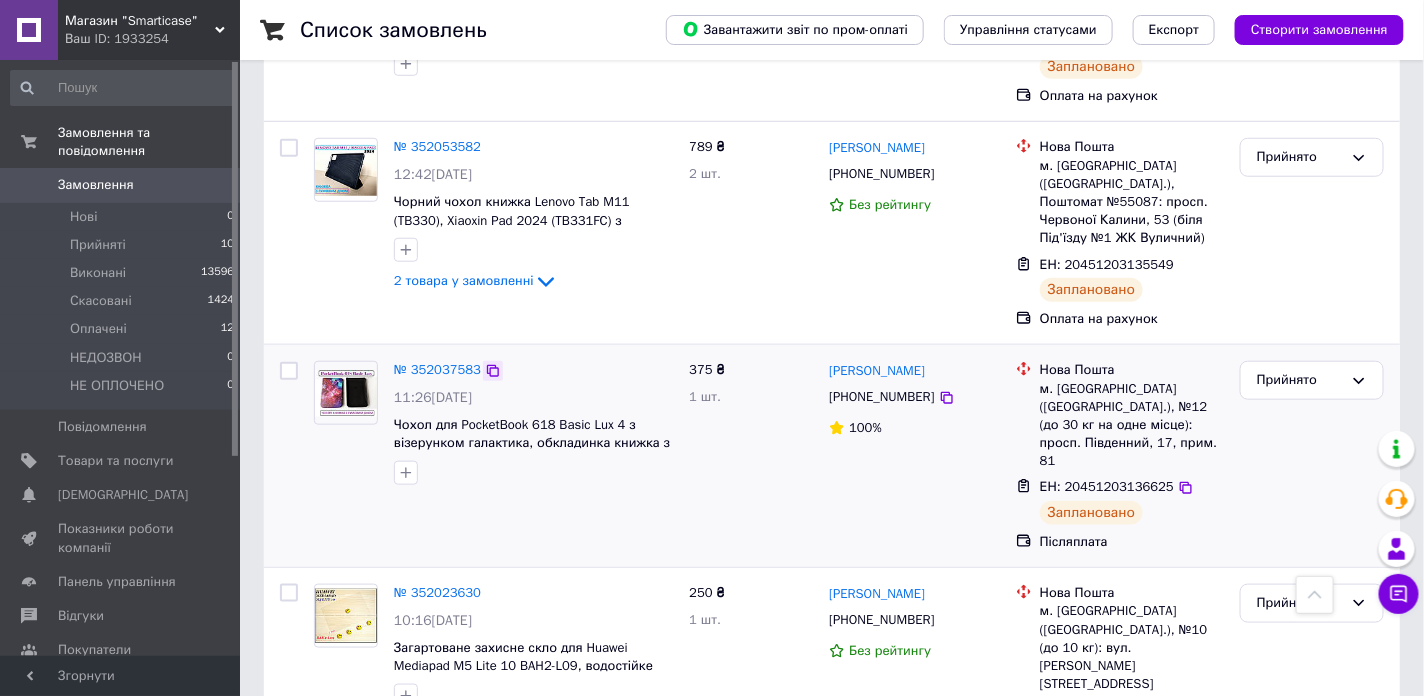 click 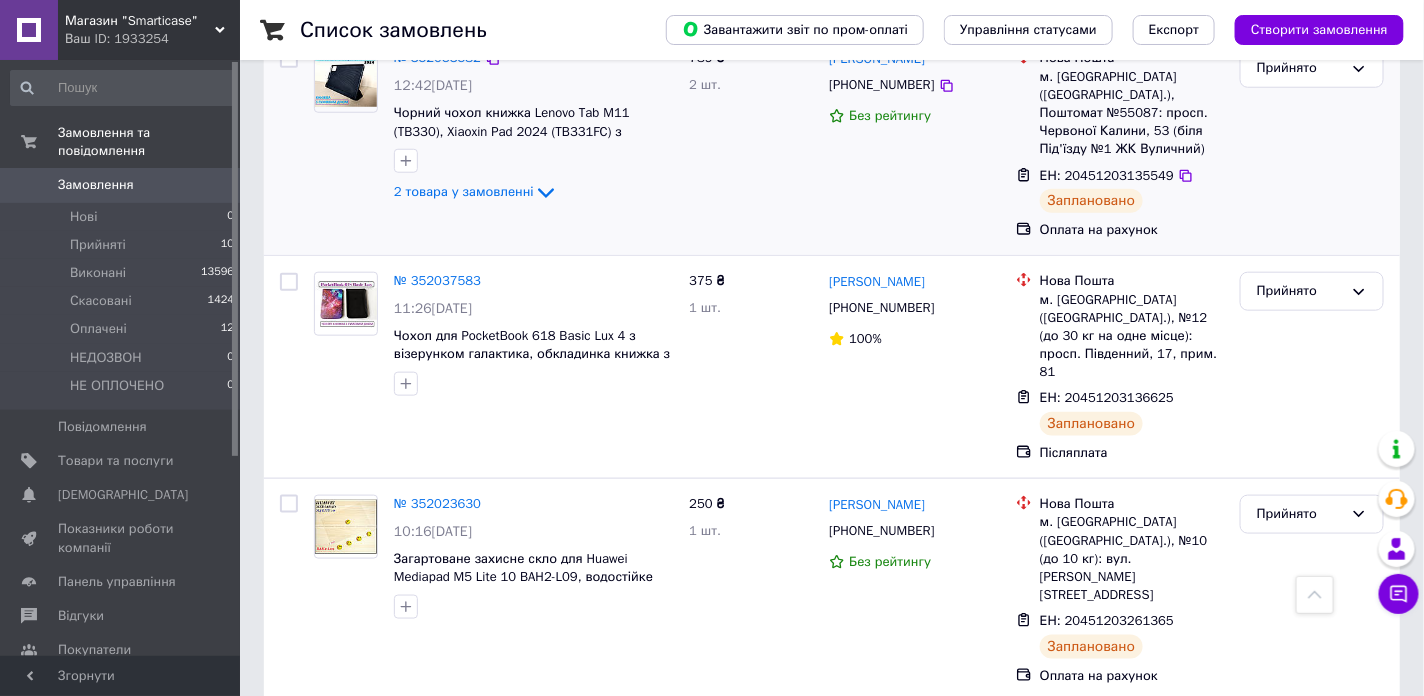 scroll, scrollTop: 750, scrollLeft: 0, axis: vertical 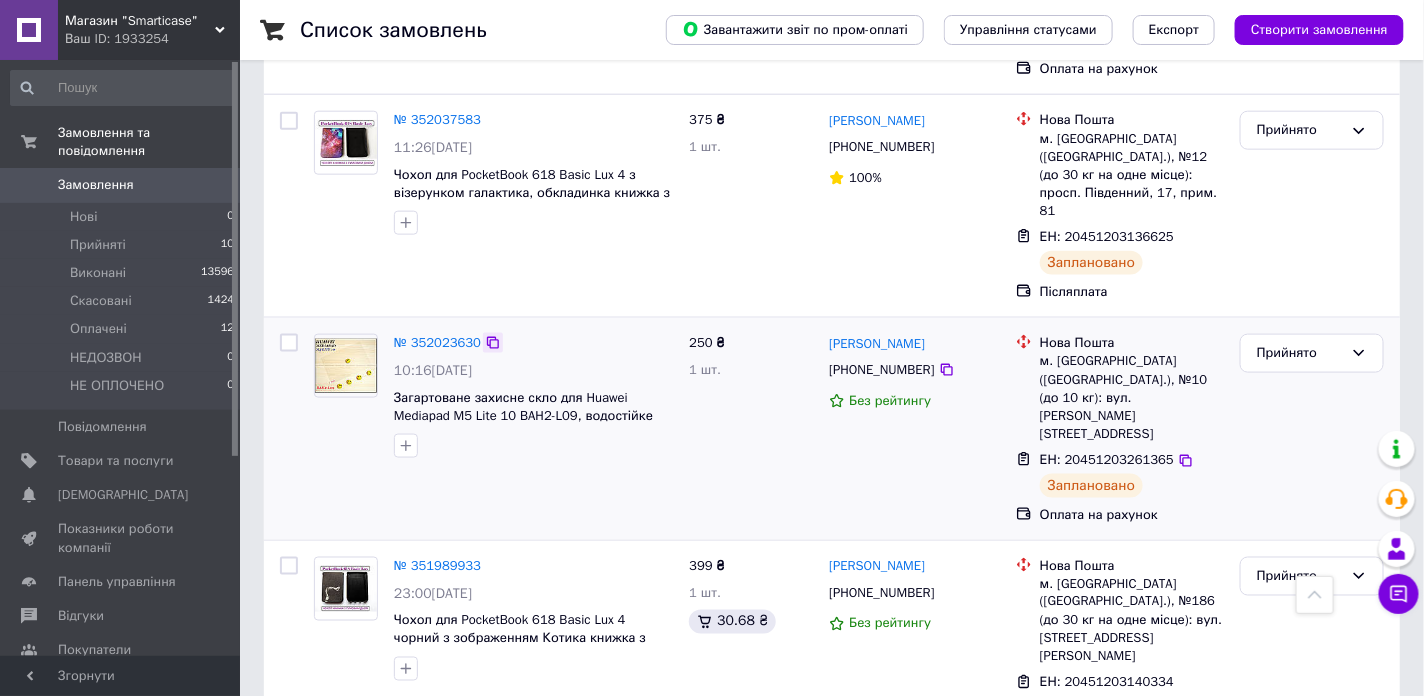 click 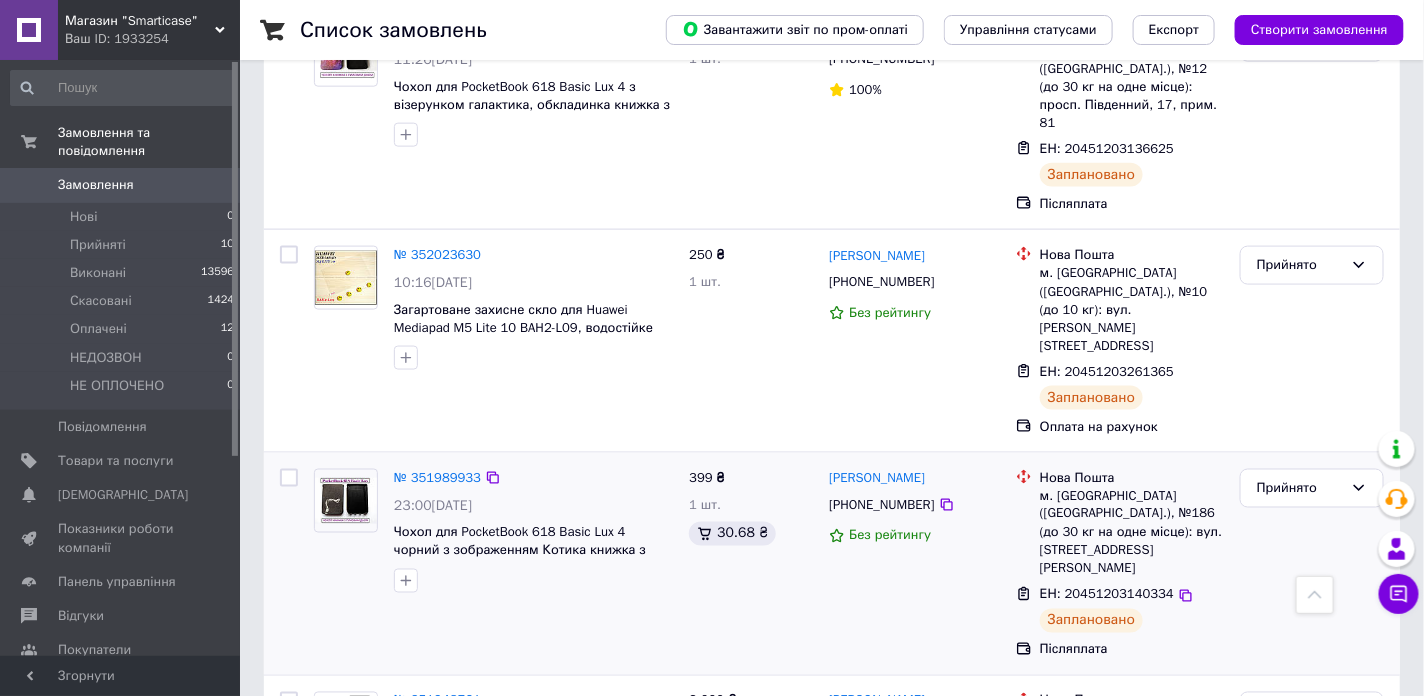 scroll, scrollTop: 875, scrollLeft: 0, axis: vertical 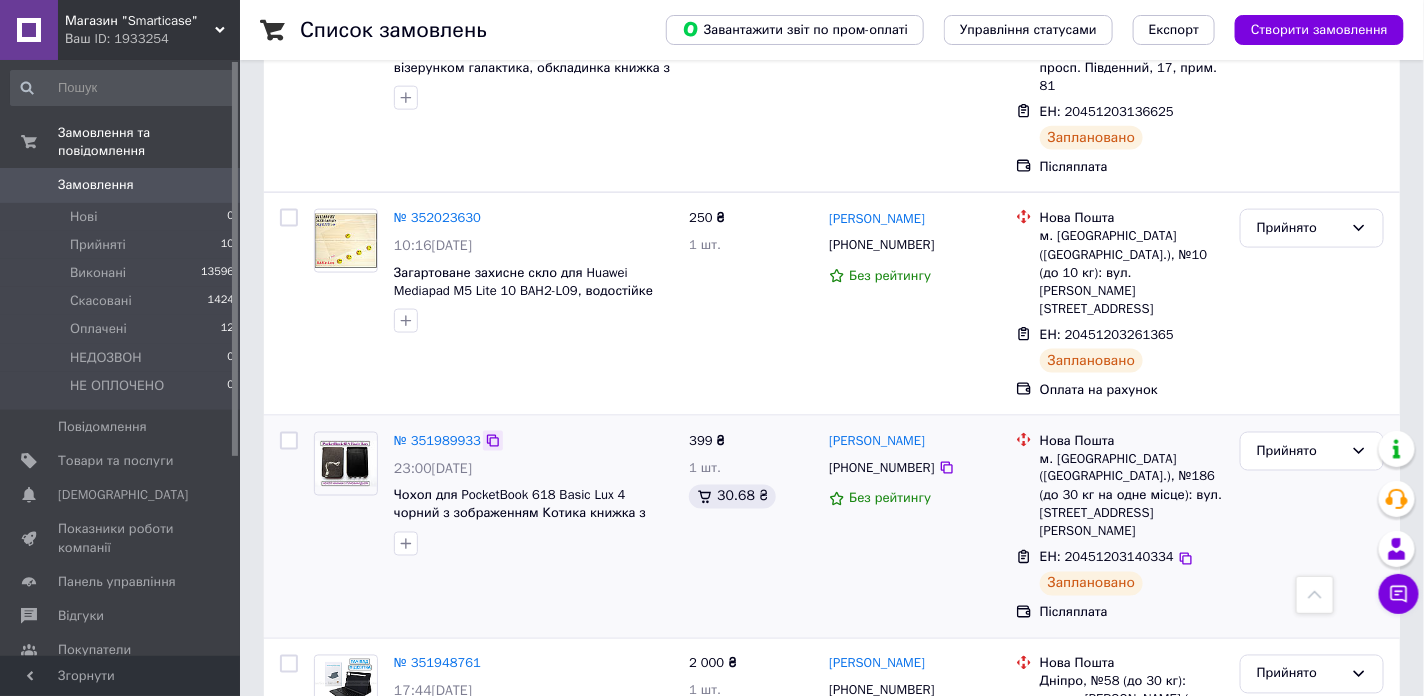 click 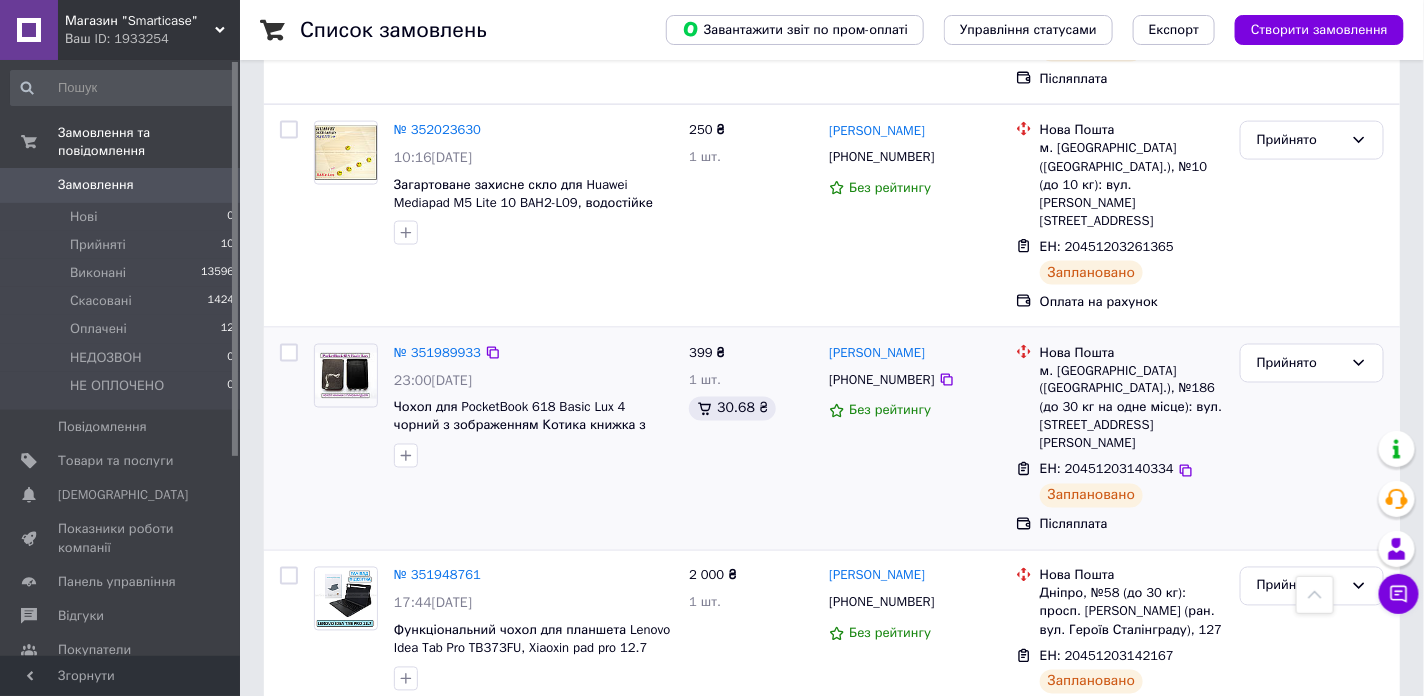 scroll, scrollTop: 1000, scrollLeft: 0, axis: vertical 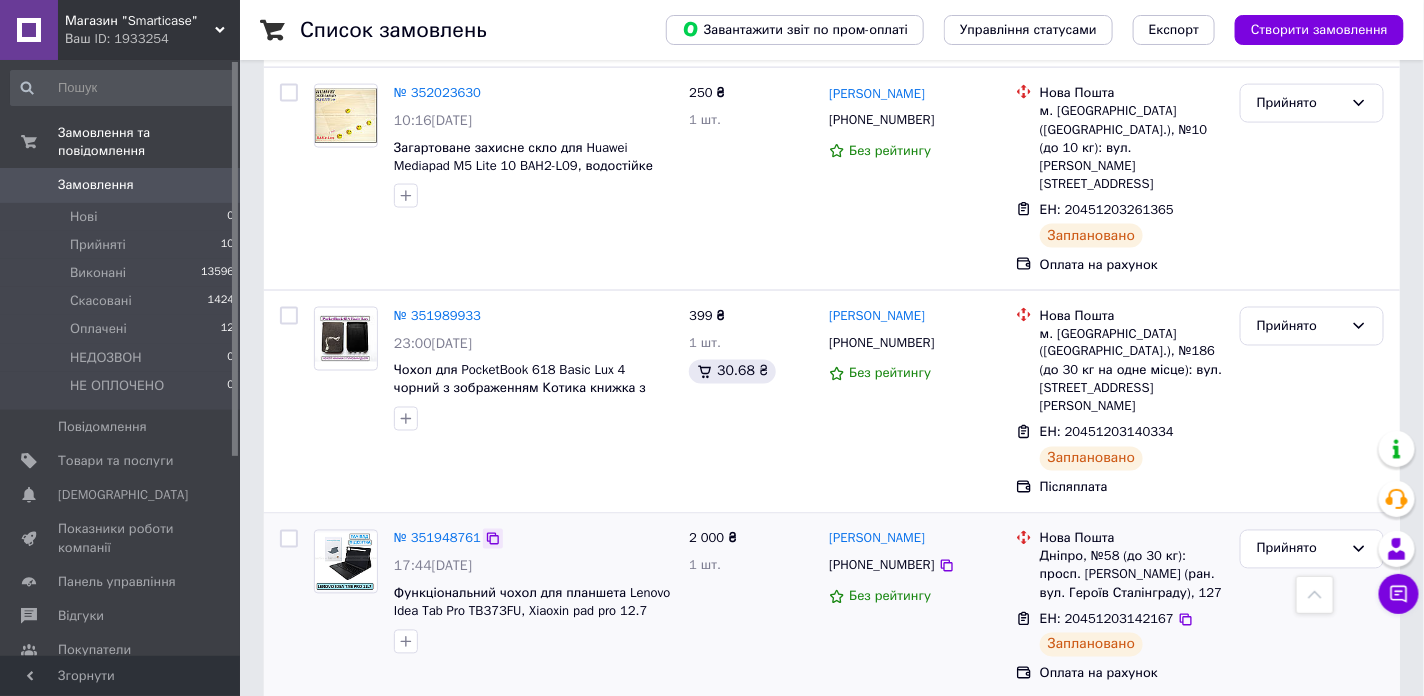 click 